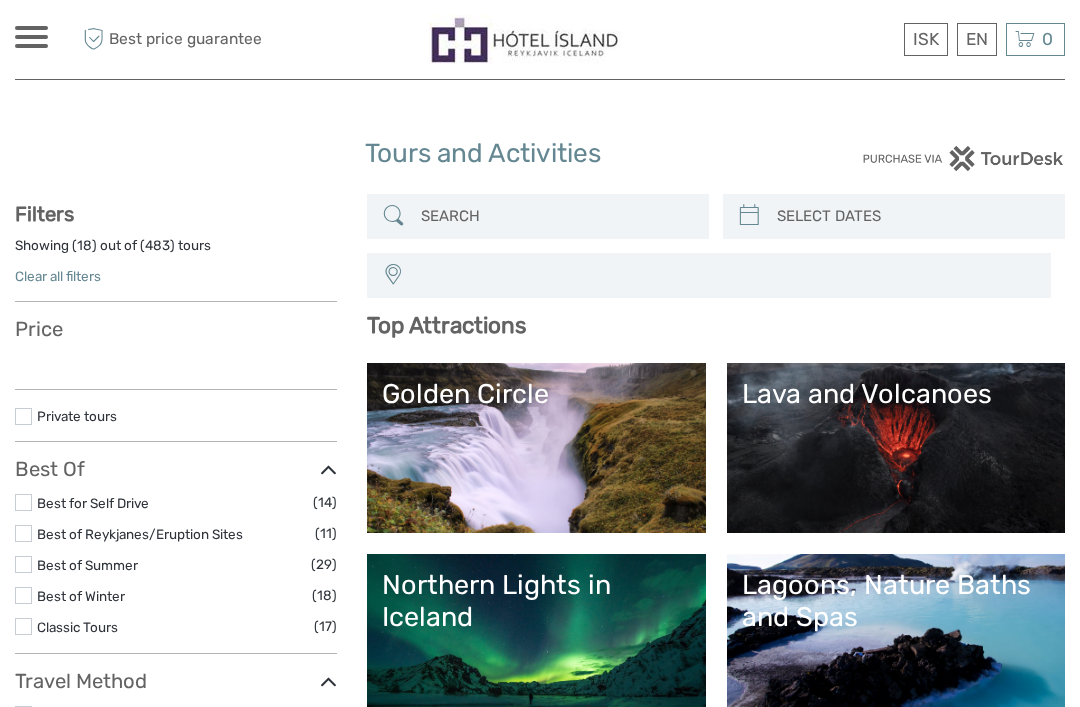 select 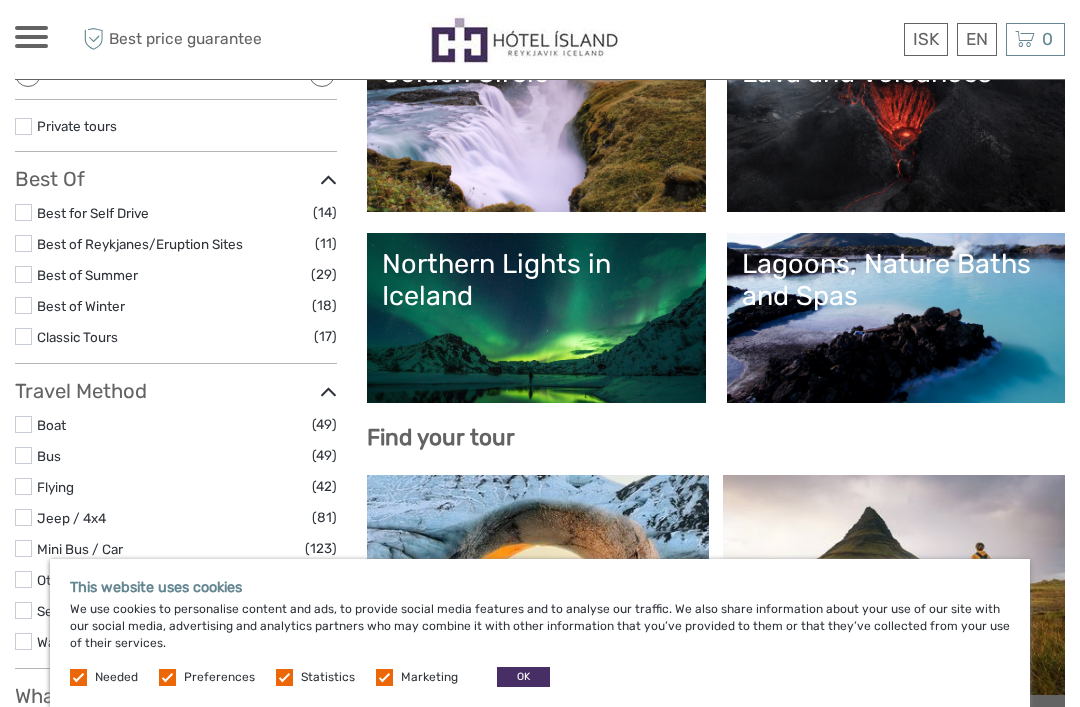 scroll, scrollTop: 0, scrollLeft: 0, axis: both 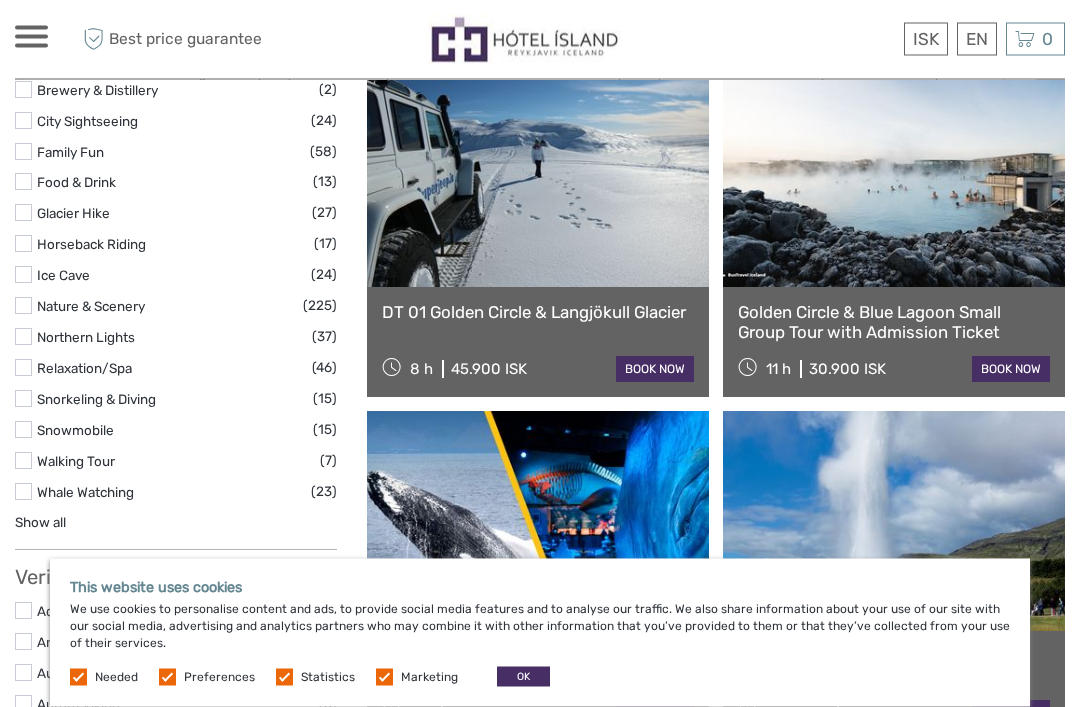 click at bounding box center (23, 492) 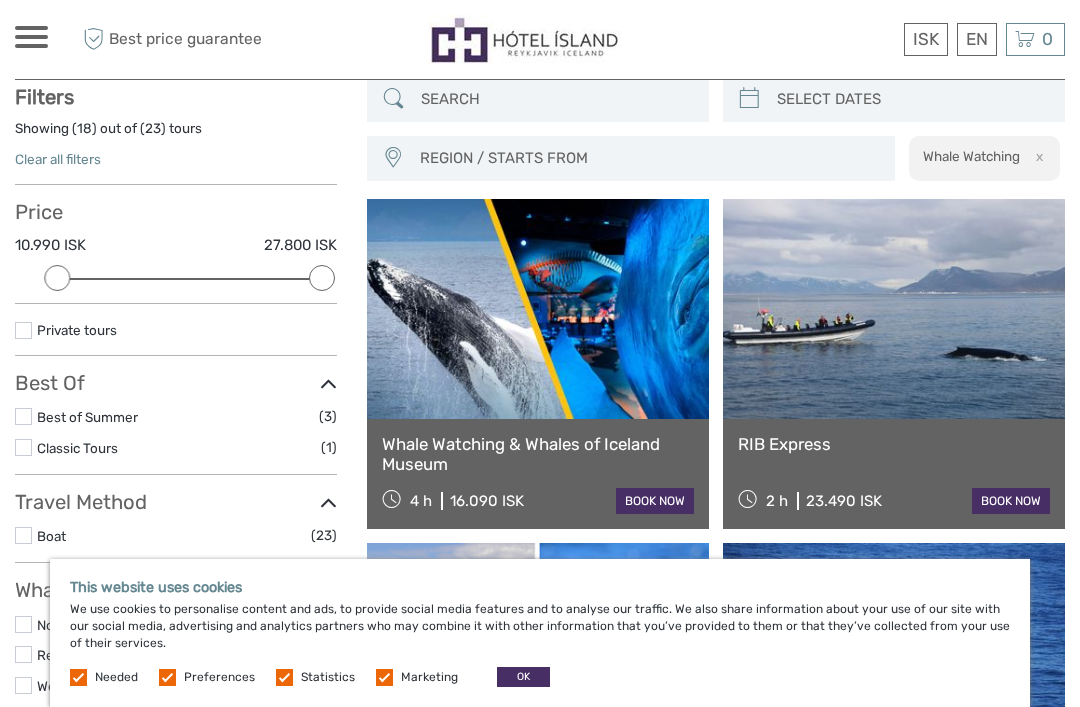 scroll, scrollTop: 113, scrollLeft: 0, axis: vertical 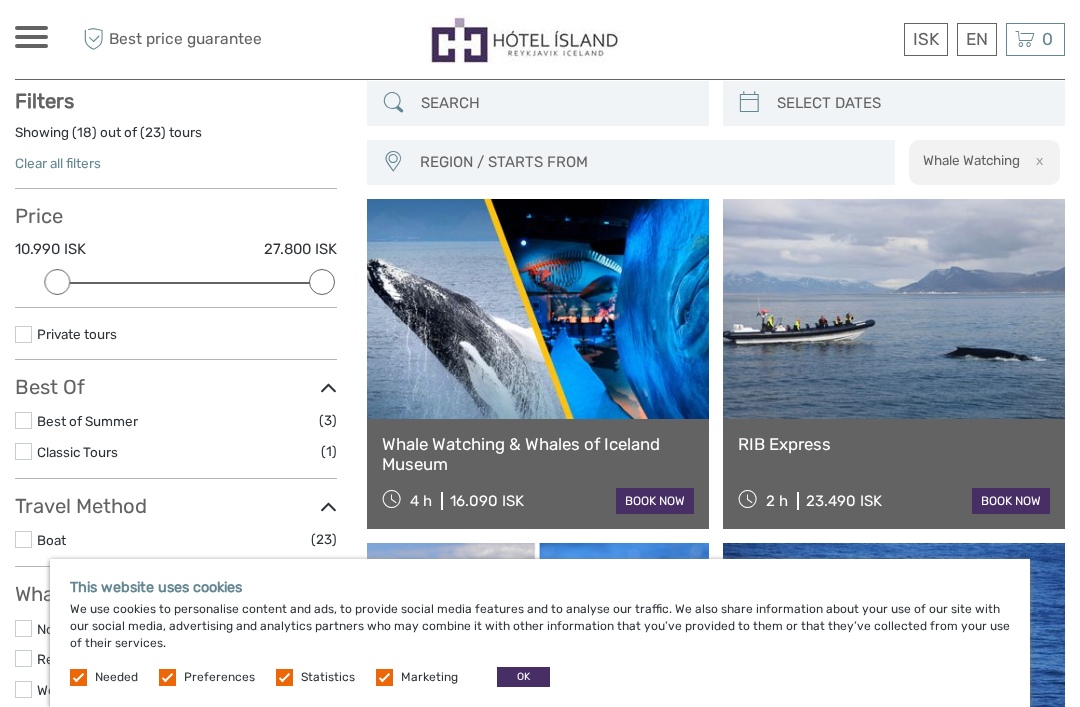 click on "OK" at bounding box center (523, 677) 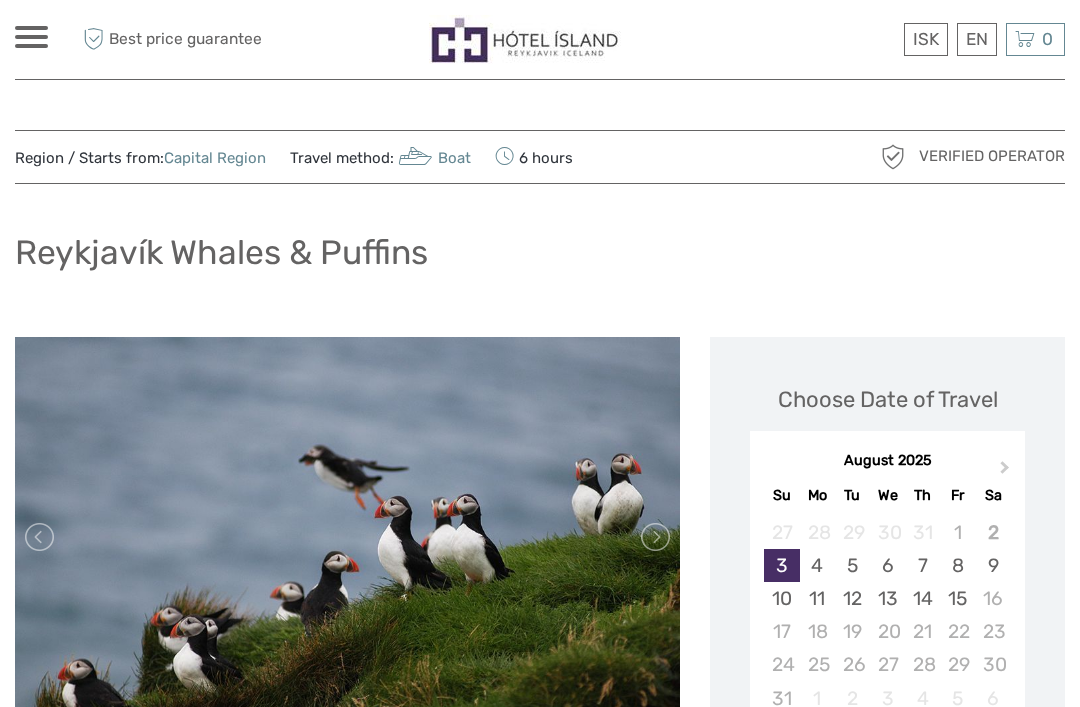 scroll, scrollTop: 0, scrollLeft: 0, axis: both 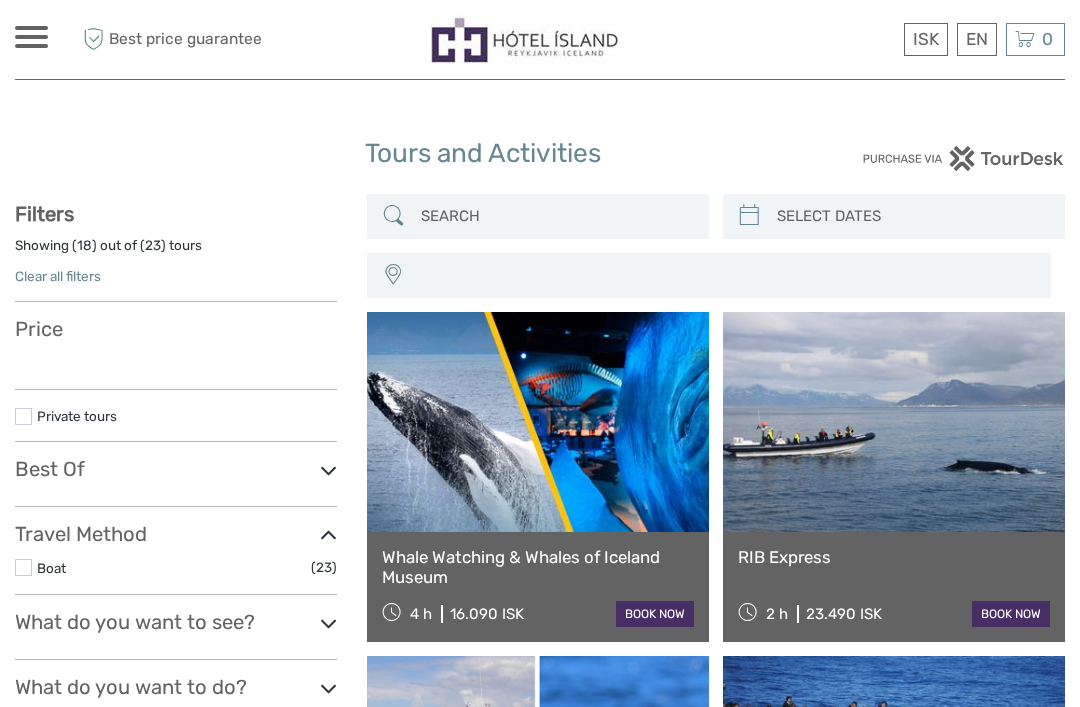 select 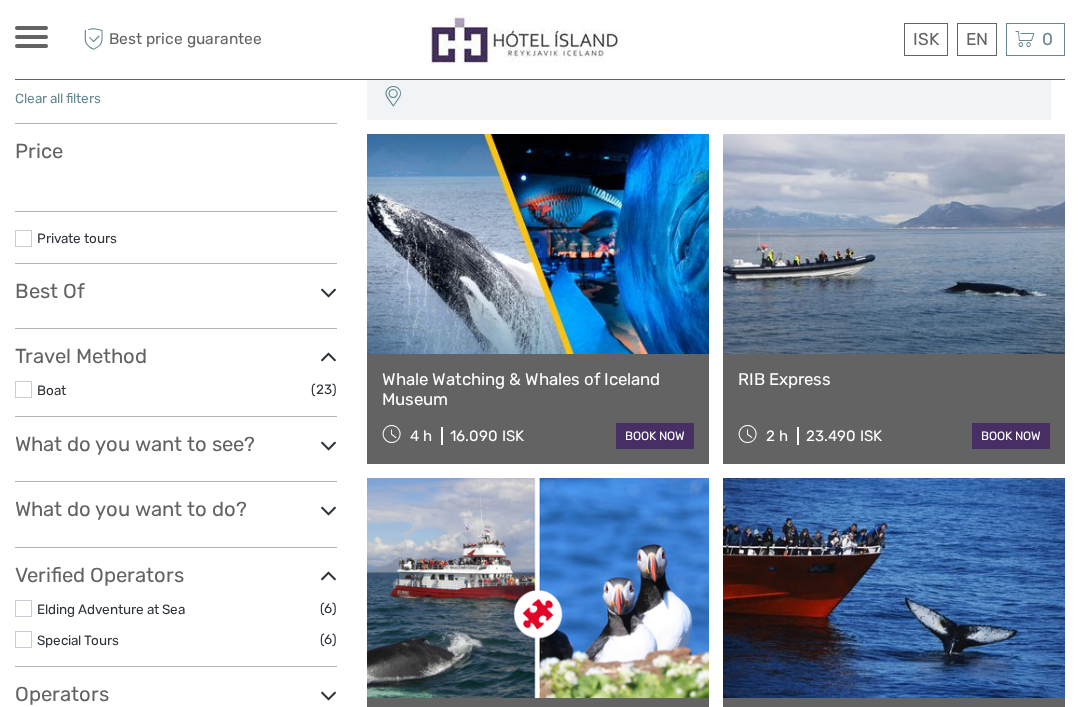 select 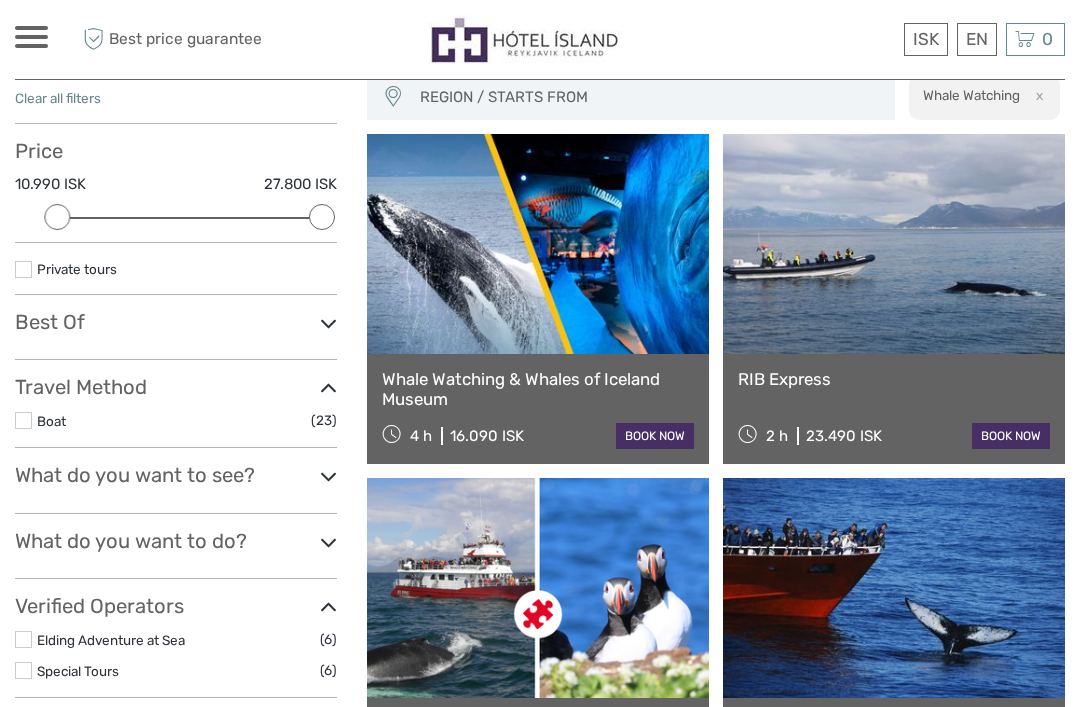 scroll, scrollTop: 0, scrollLeft: 0, axis: both 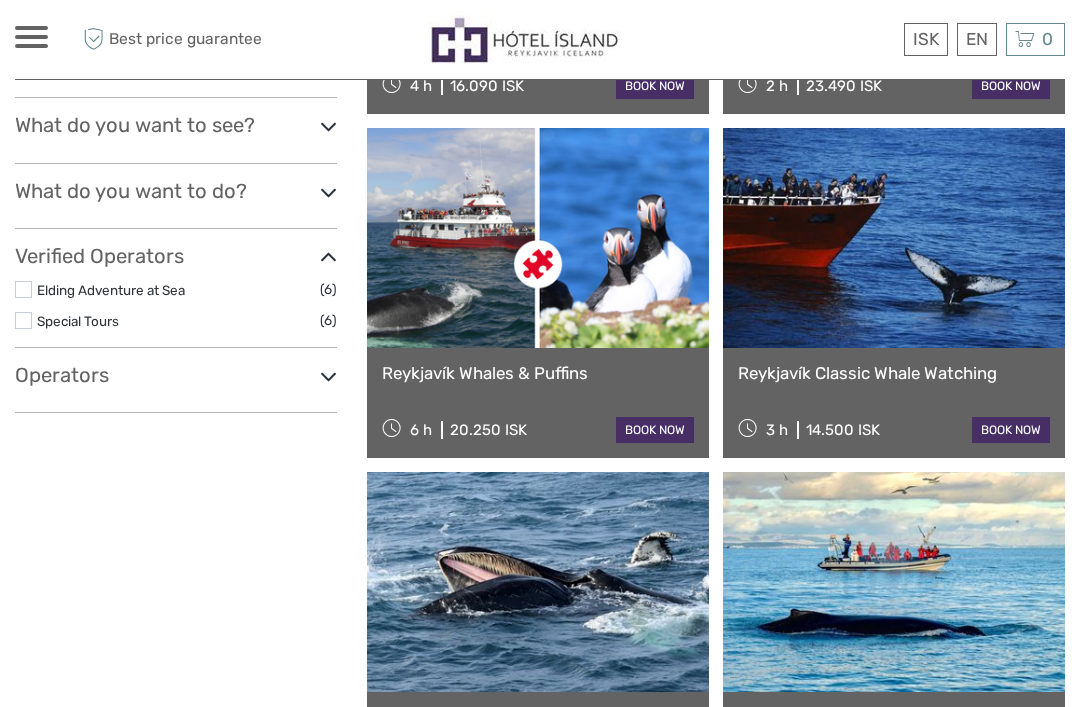 click on "book now" at bounding box center (655, 430) 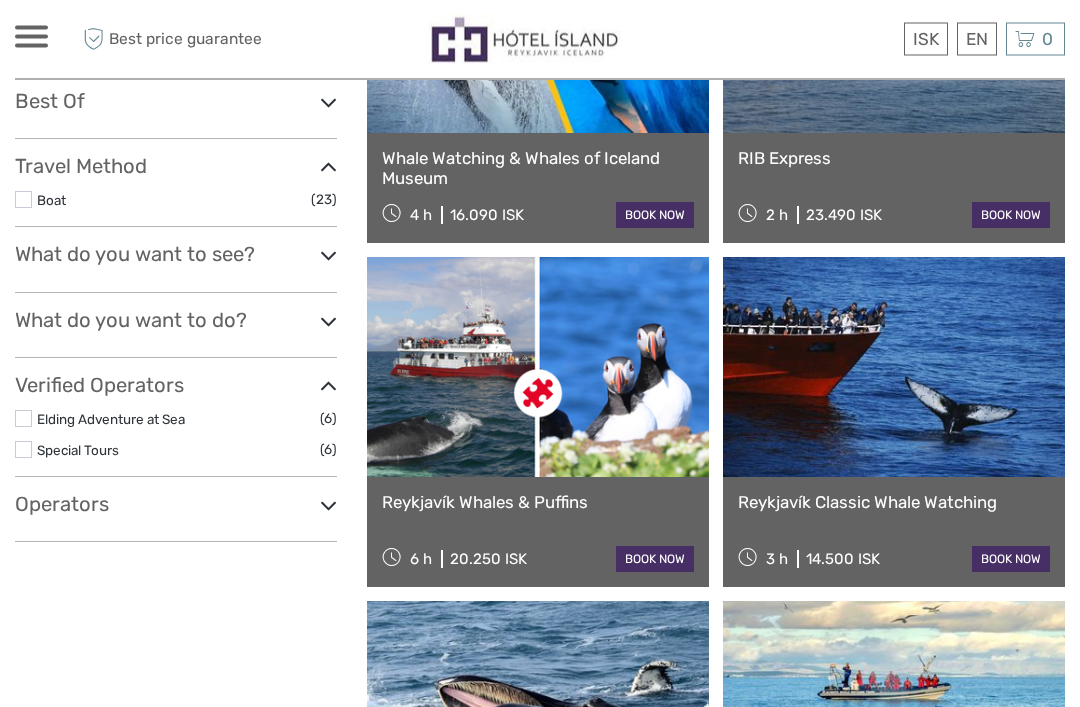 scroll, scrollTop: 400, scrollLeft: 0, axis: vertical 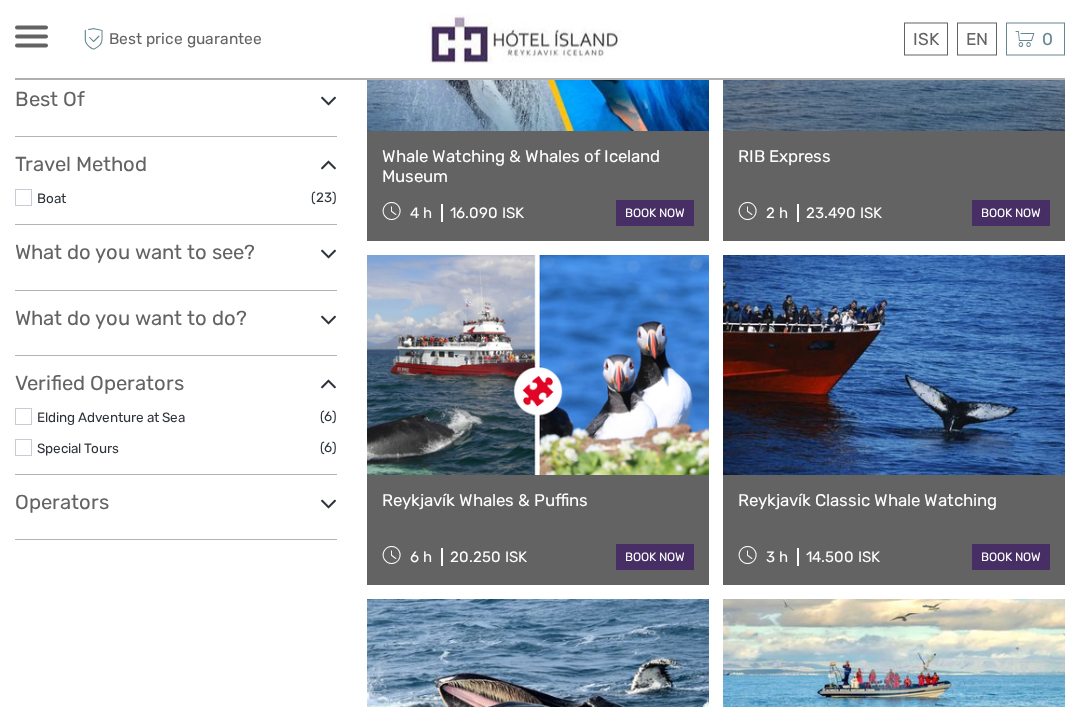 click on "book now" at bounding box center (1011, 558) 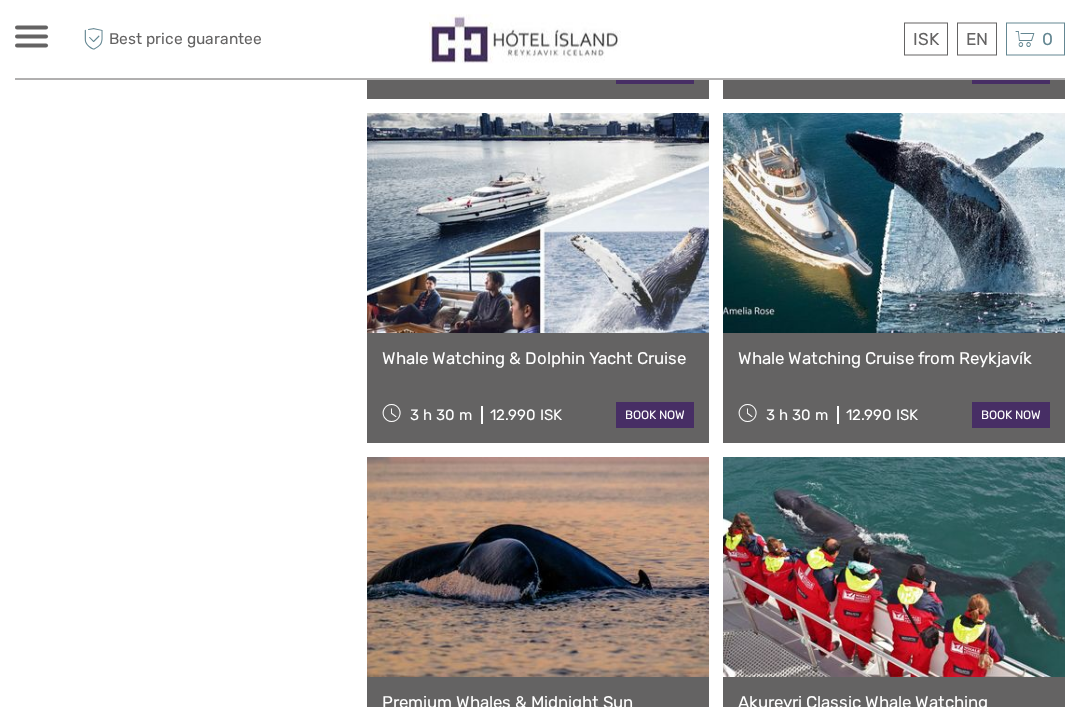 scroll, scrollTop: 2206, scrollLeft: 0, axis: vertical 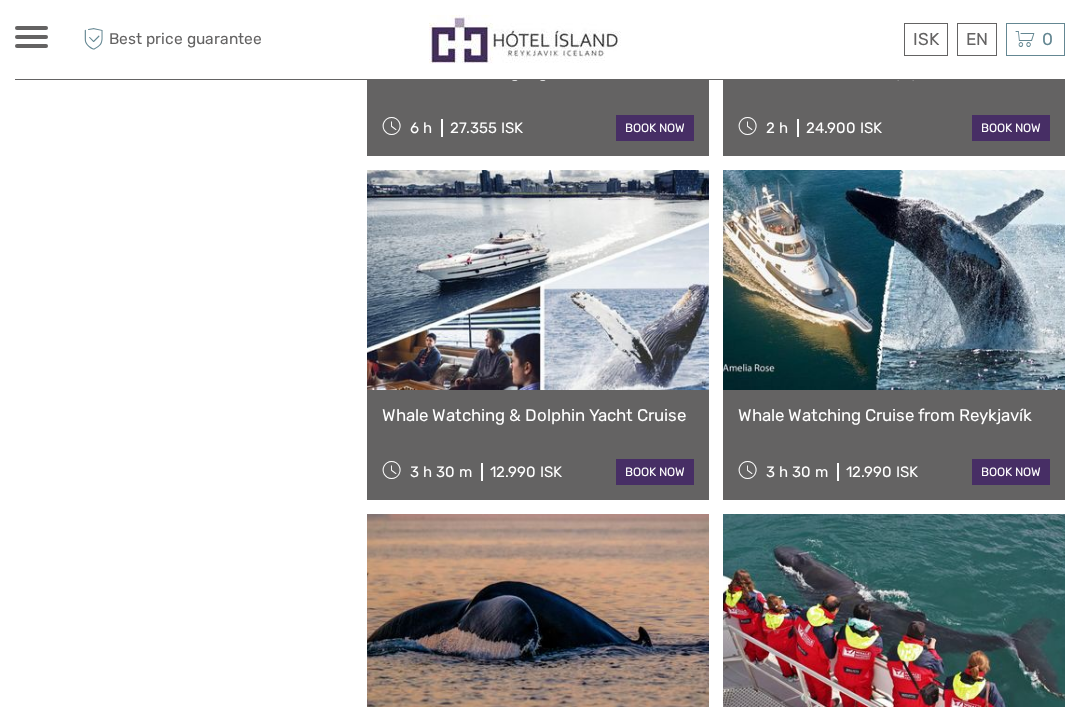 click on "book now" at bounding box center (1011, 472) 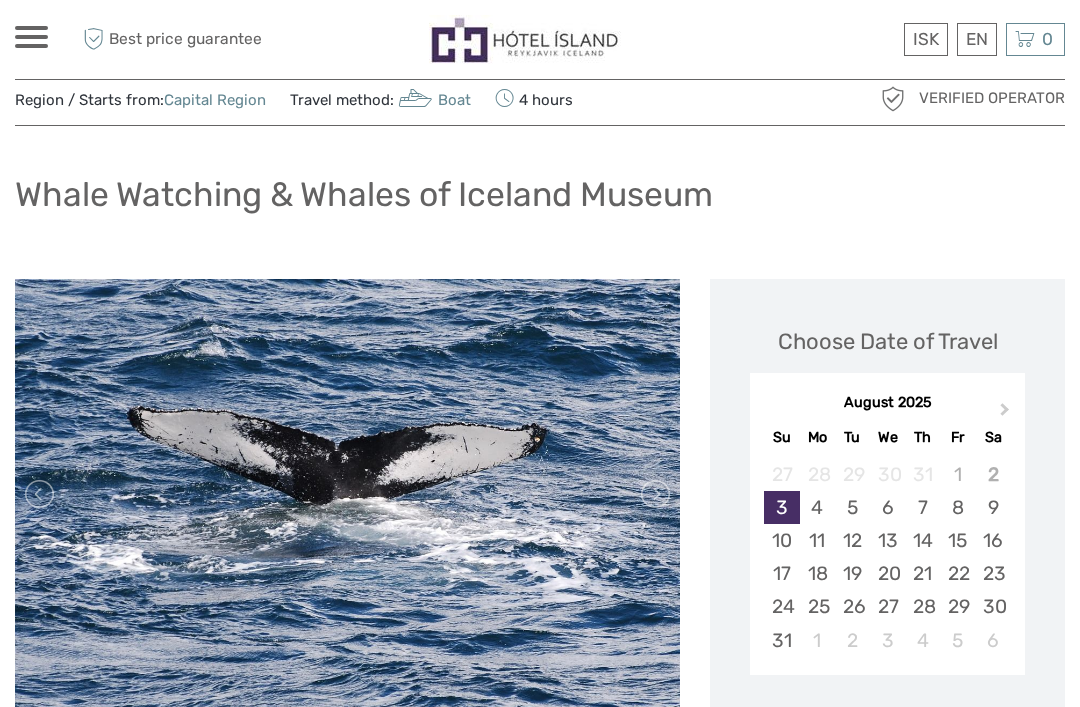 scroll, scrollTop: 0, scrollLeft: 0, axis: both 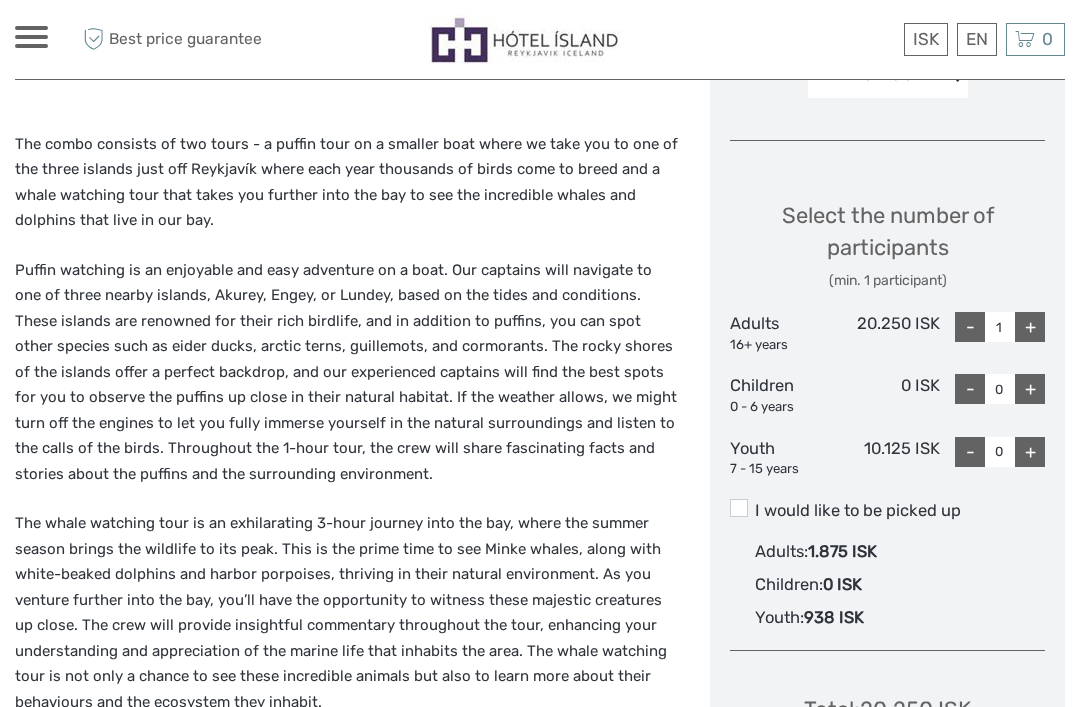 click at bounding box center [739, 508] 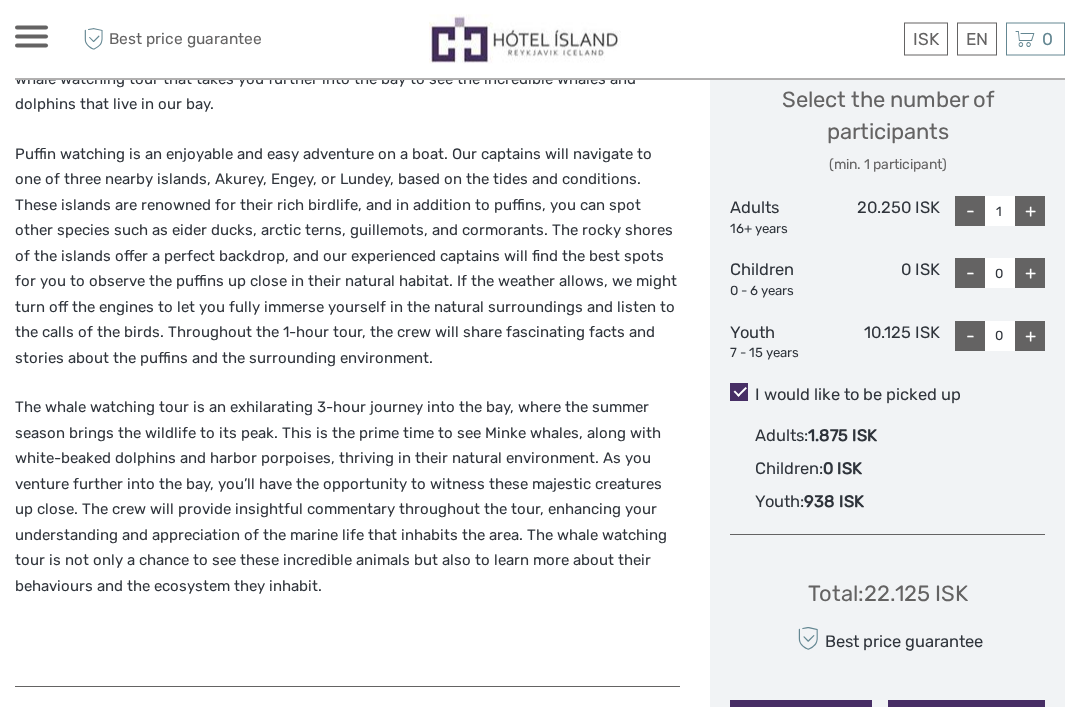 click on "+" at bounding box center (1030, 212) 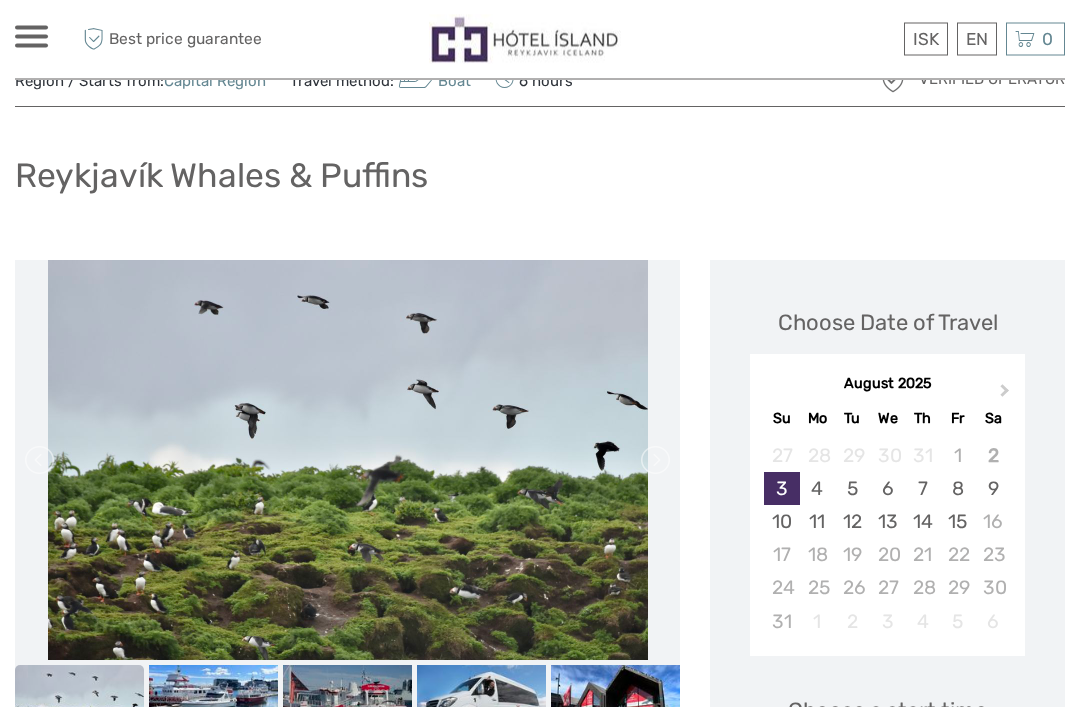 scroll, scrollTop: 0, scrollLeft: 0, axis: both 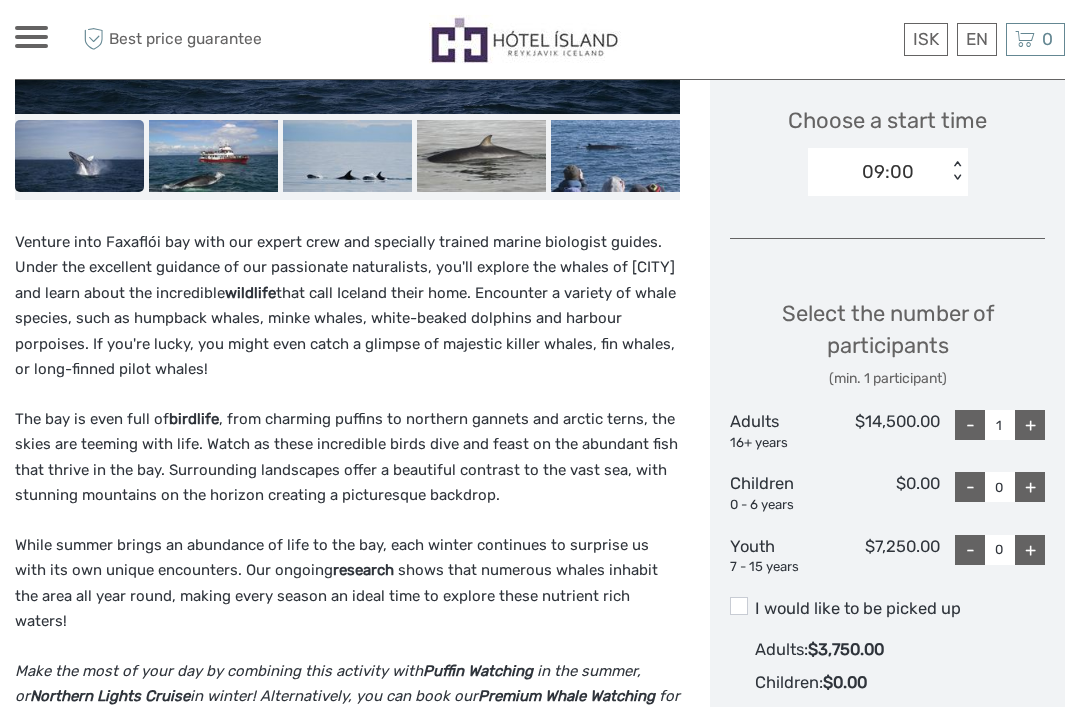 click on "+" at bounding box center [1030, 425] 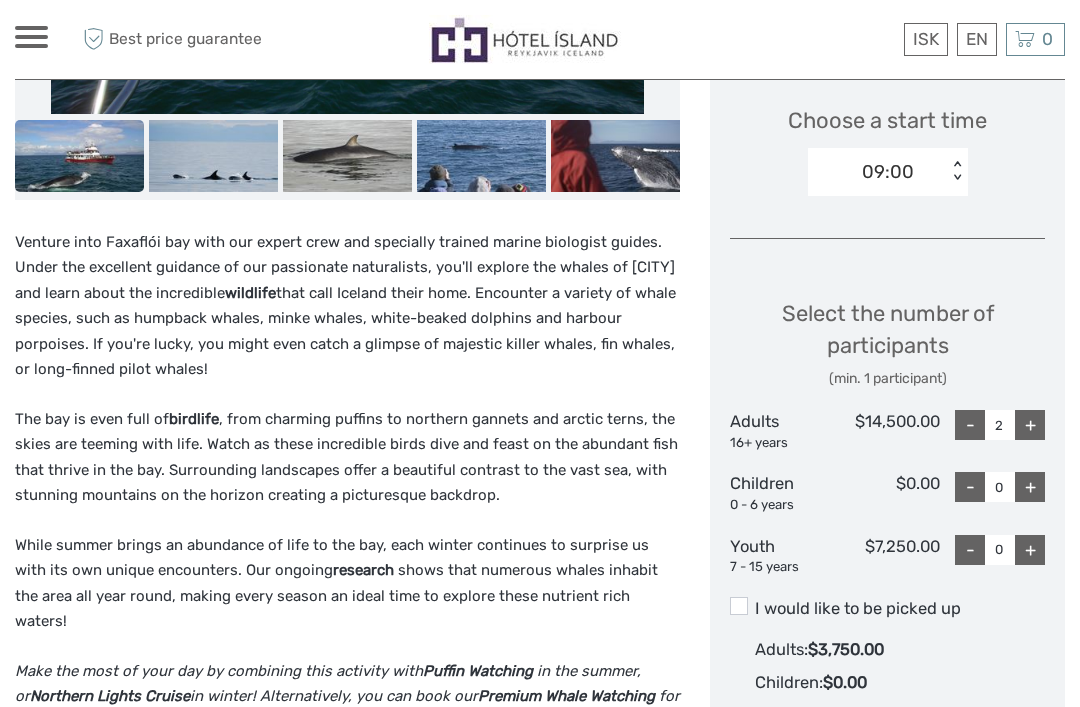click at bounding box center [739, 606] 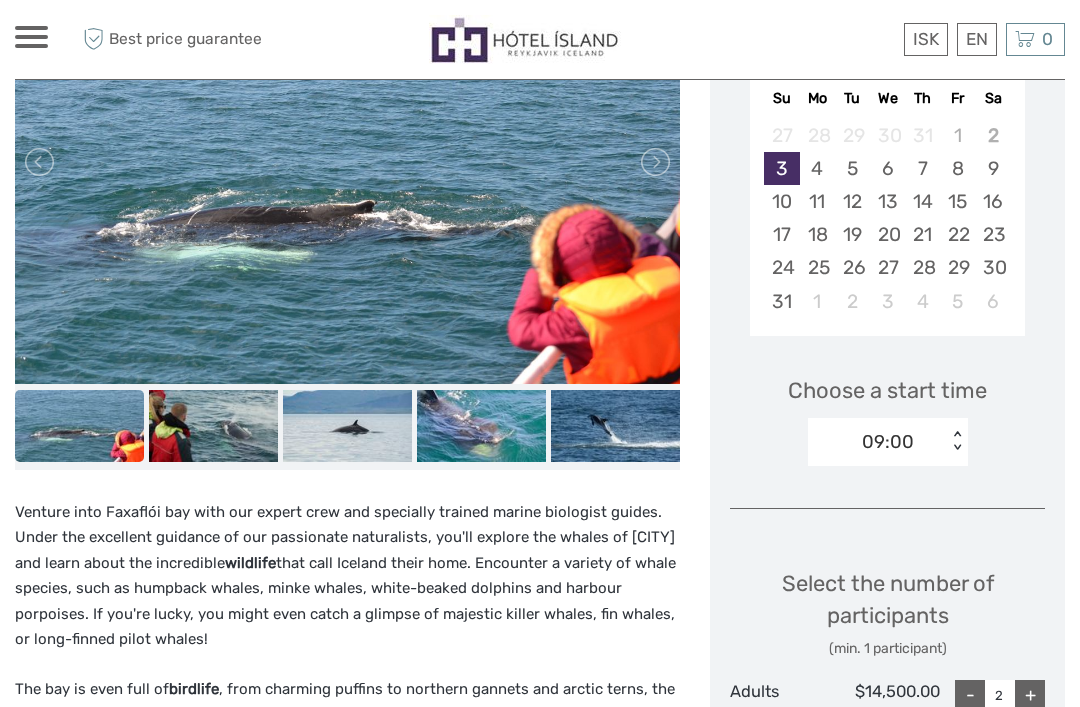 scroll, scrollTop: 395, scrollLeft: 0, axis: vertical 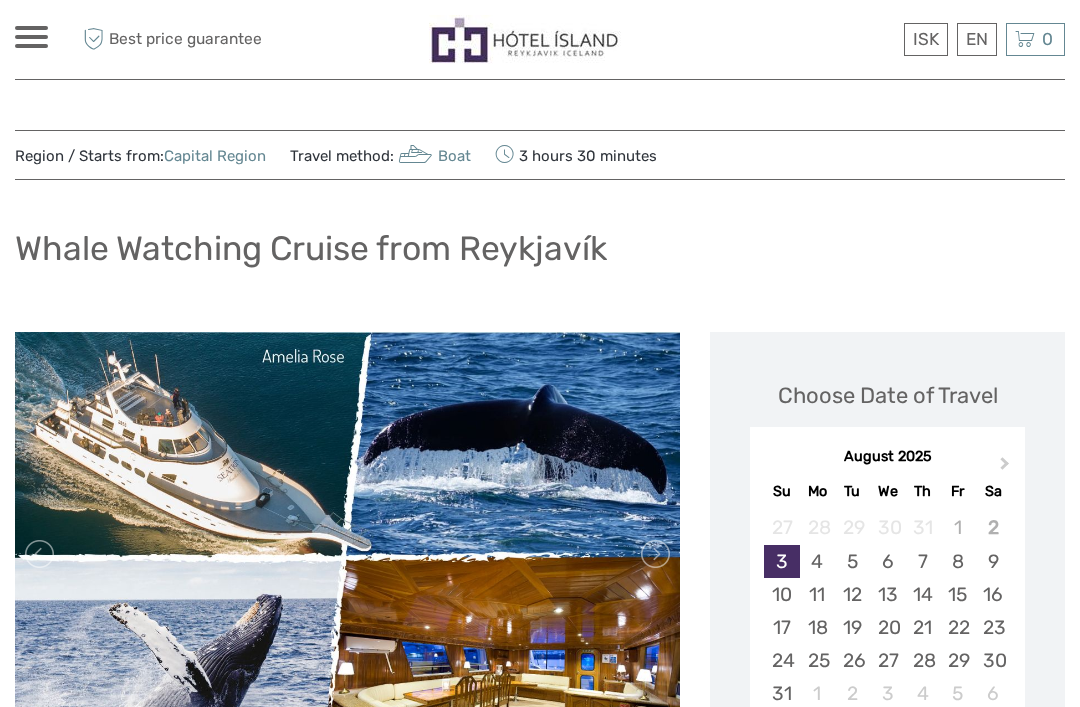 click on "Next Month" at bounding box center (1007, 468) 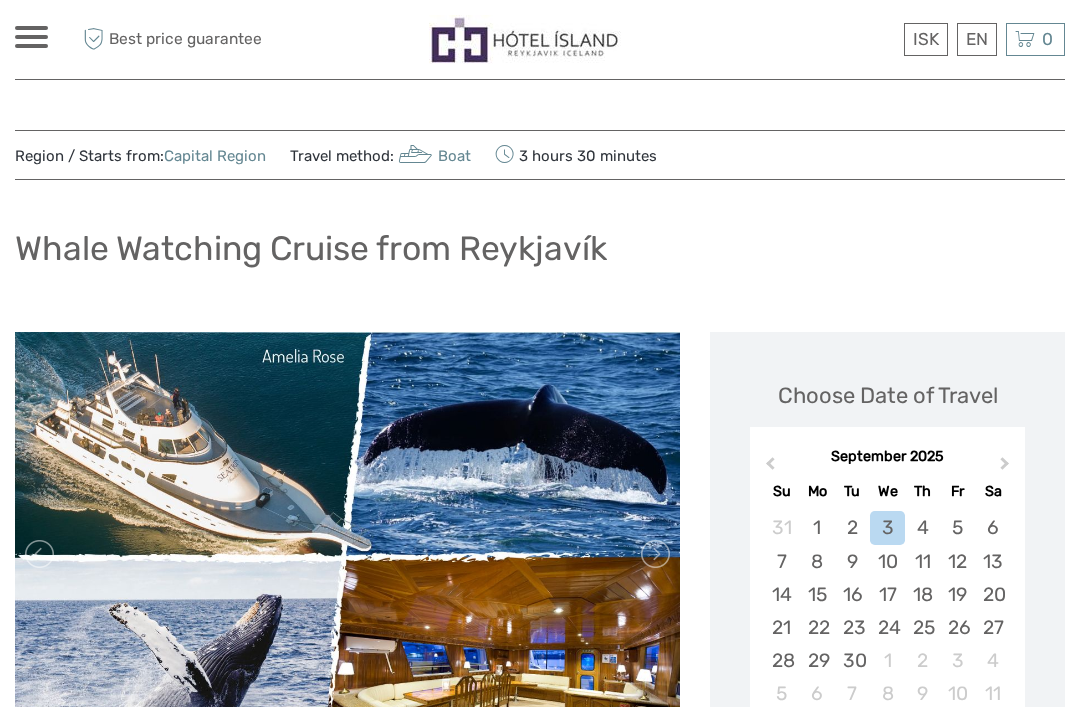 click on "Next Month" at bounding box center (1007, 468) 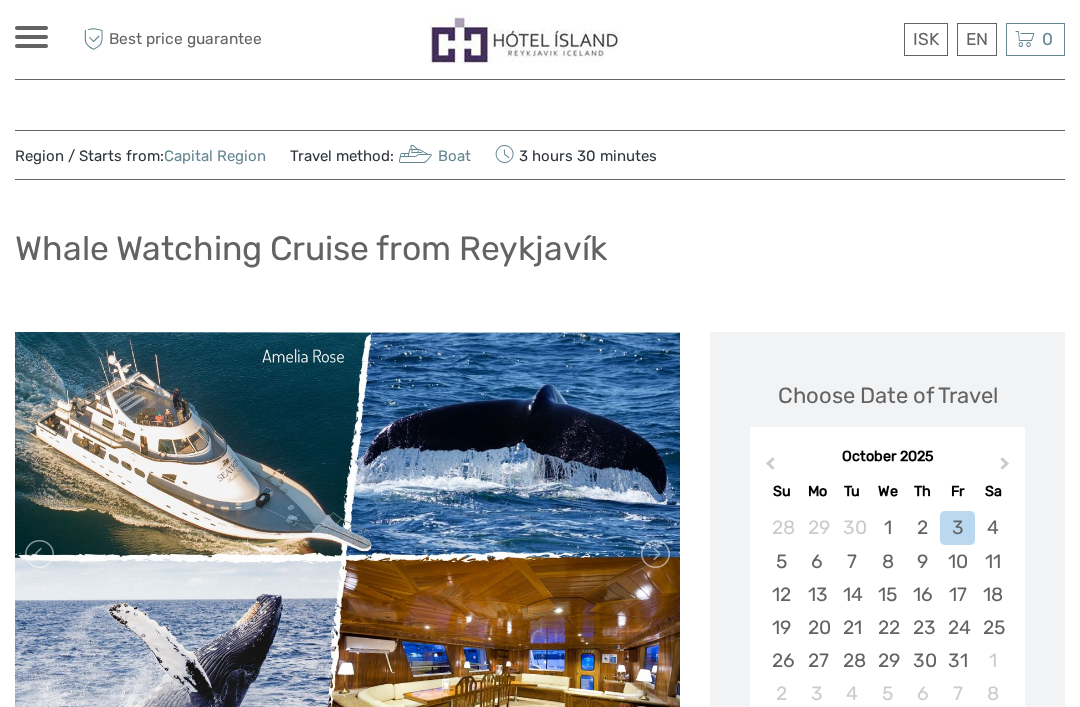 click on "Next Month" at bounding box center [1007, 468] 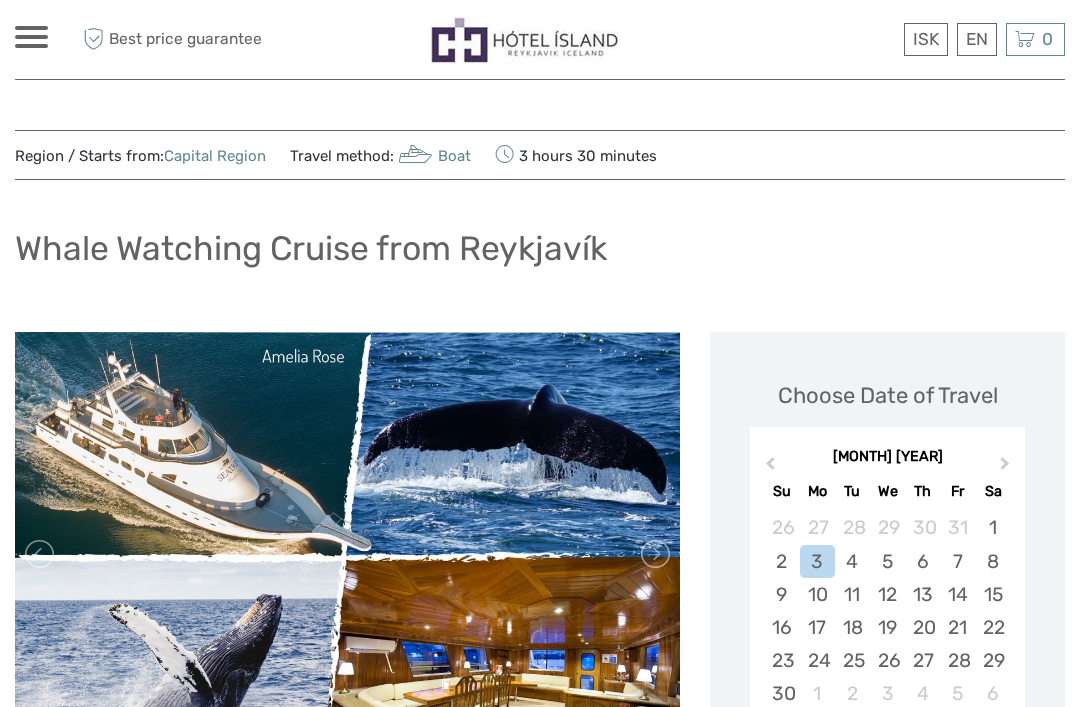 click on "Next Month" at bounding box center [1007, 468] 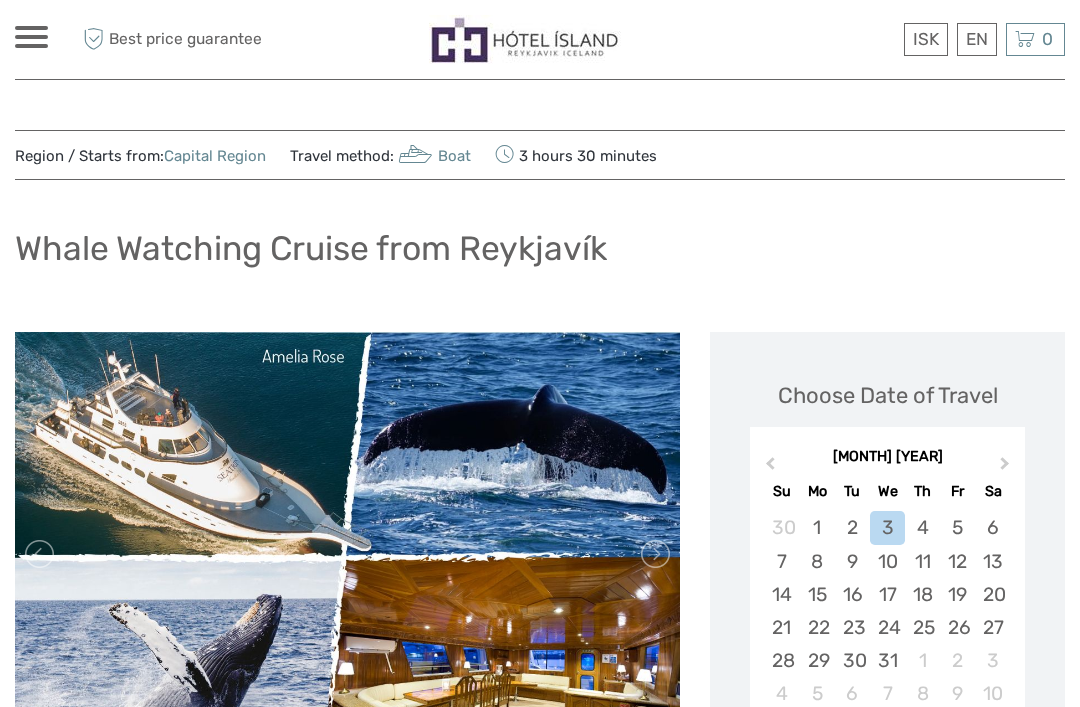click on "10" at bounding box center (887, 561) 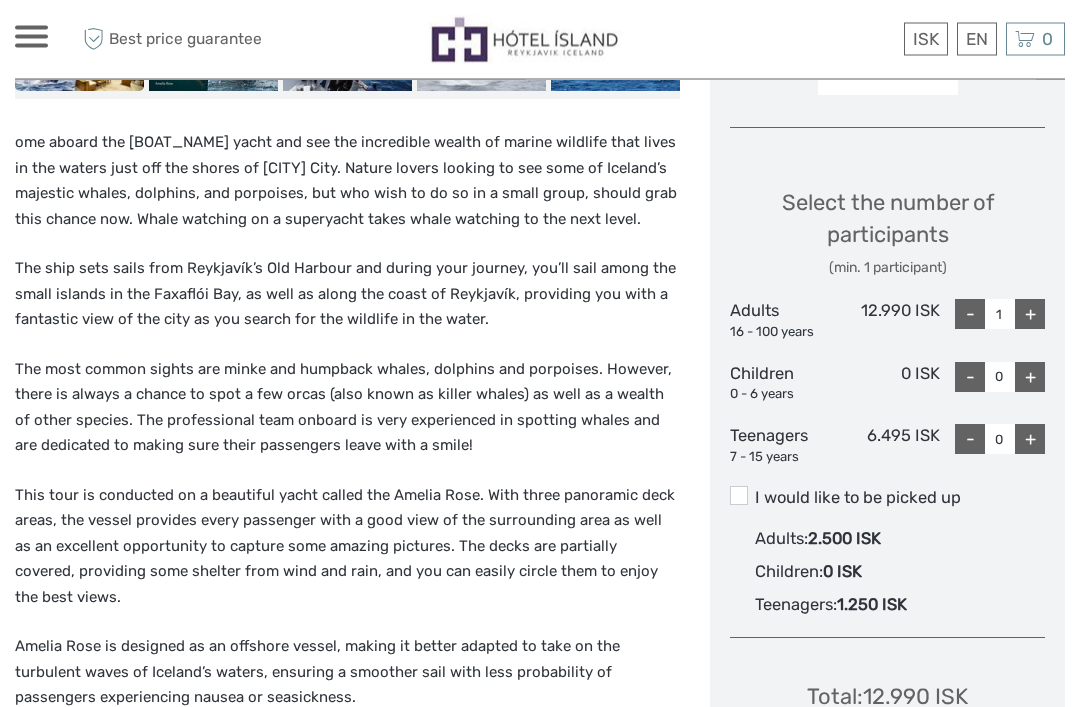 scroll, scrollTop: 762, scrollLeft: 0, axis: vertical 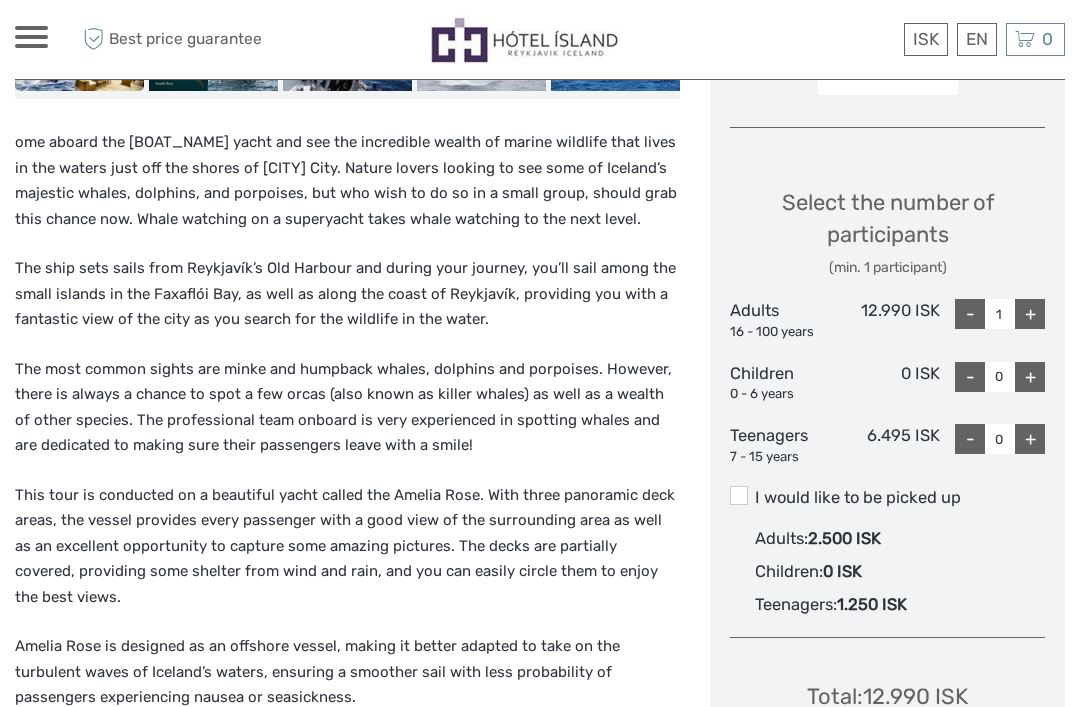 click at bounding box center (739, 495) 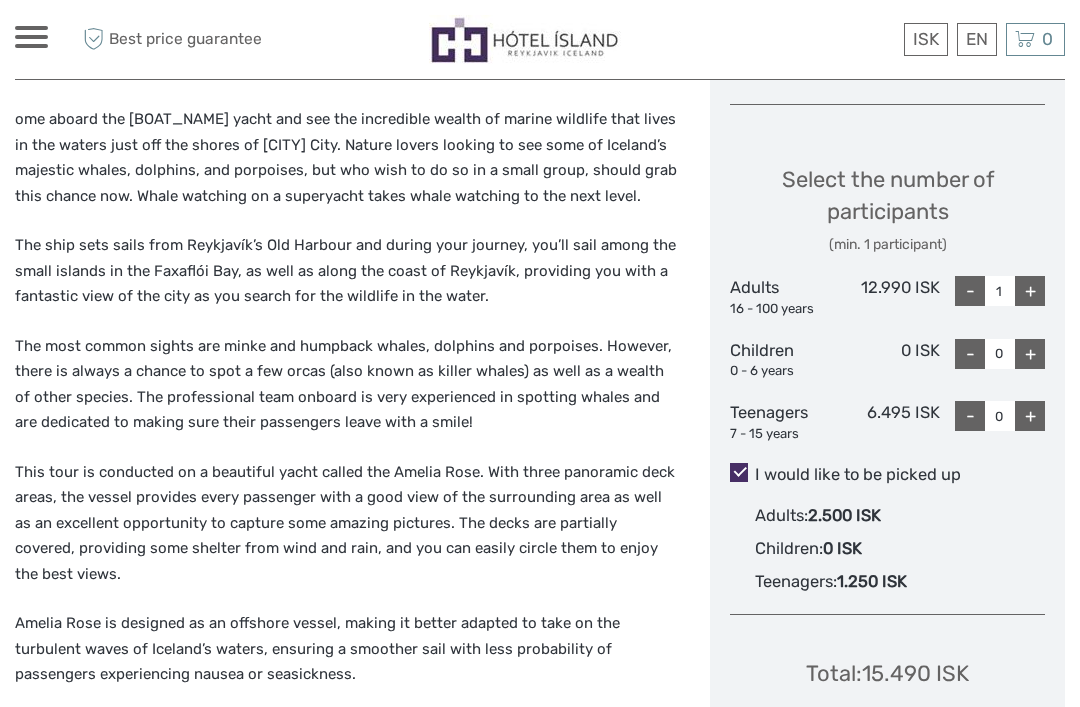 scroll, scrollTop: 783, scrollLeft: 0, axis: vertical 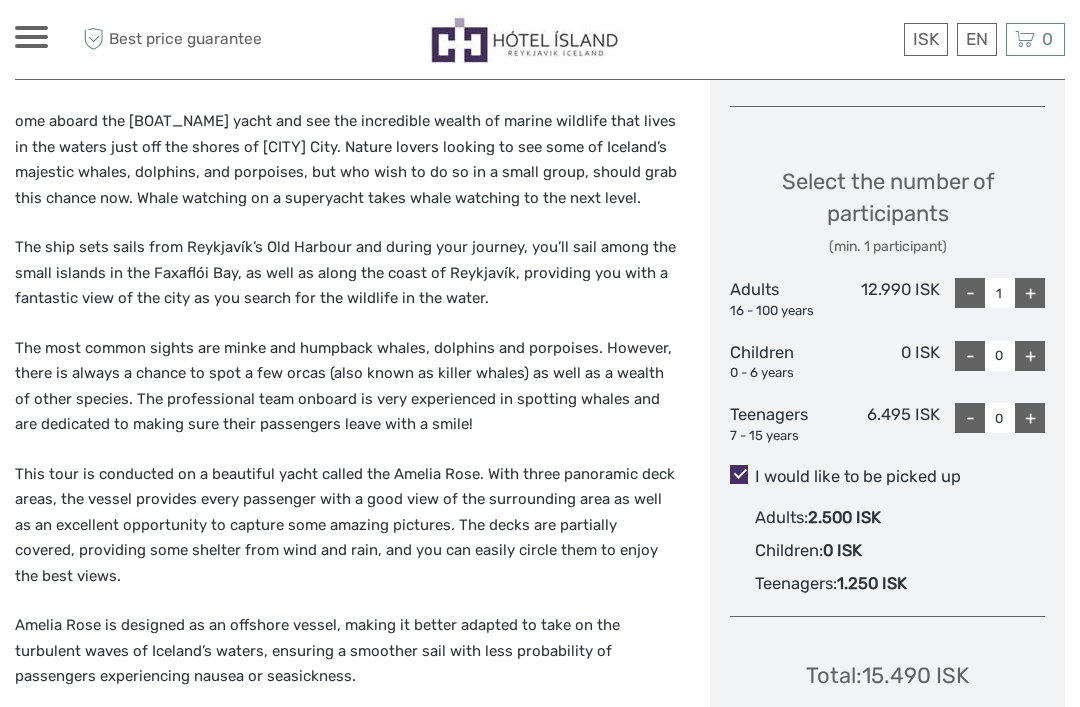 click at bounding box center [739, 474] 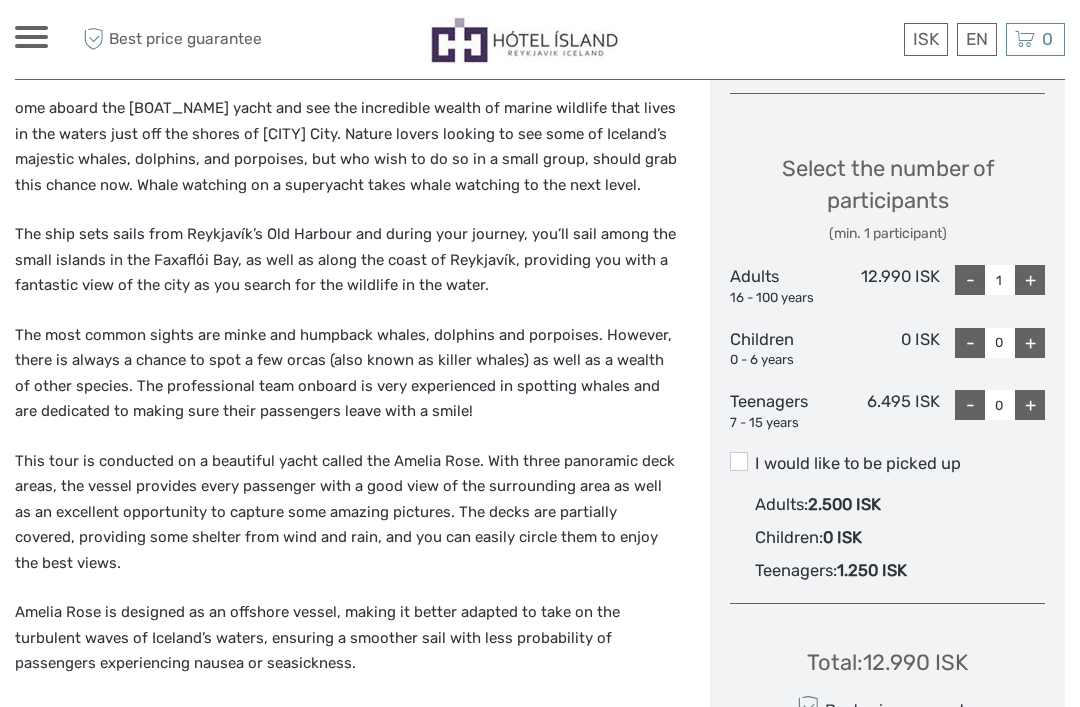 scroll, scrollTop: 783, scrollLeft: 0, axis: vertical 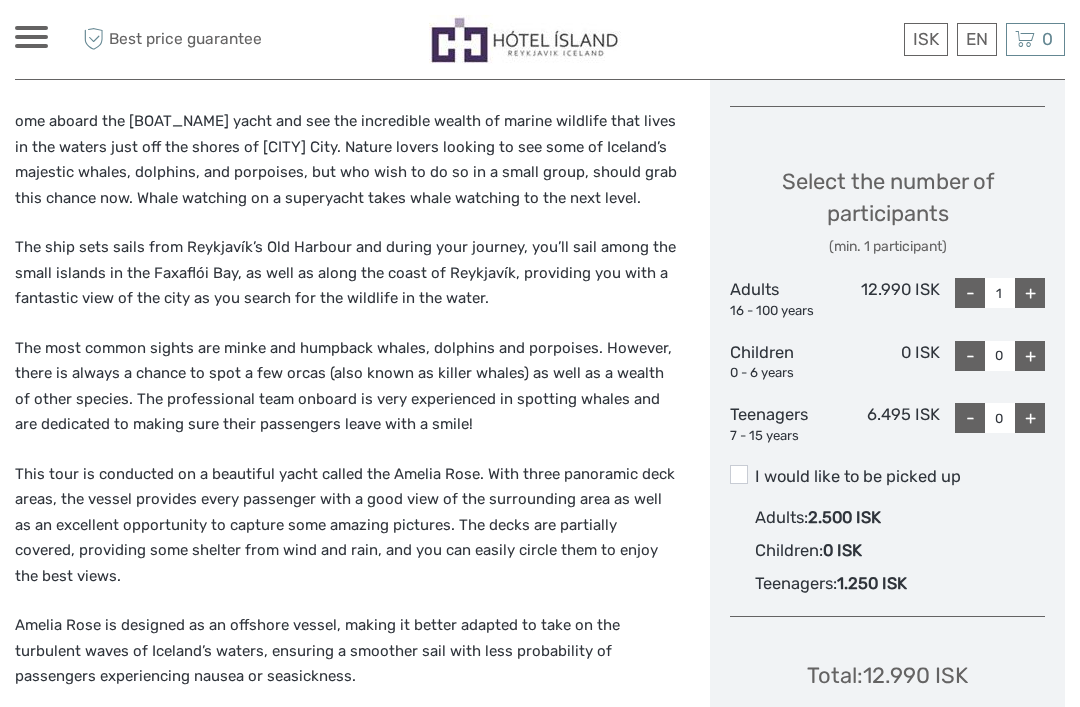 click on "+" at bounding box center [1030, 293] 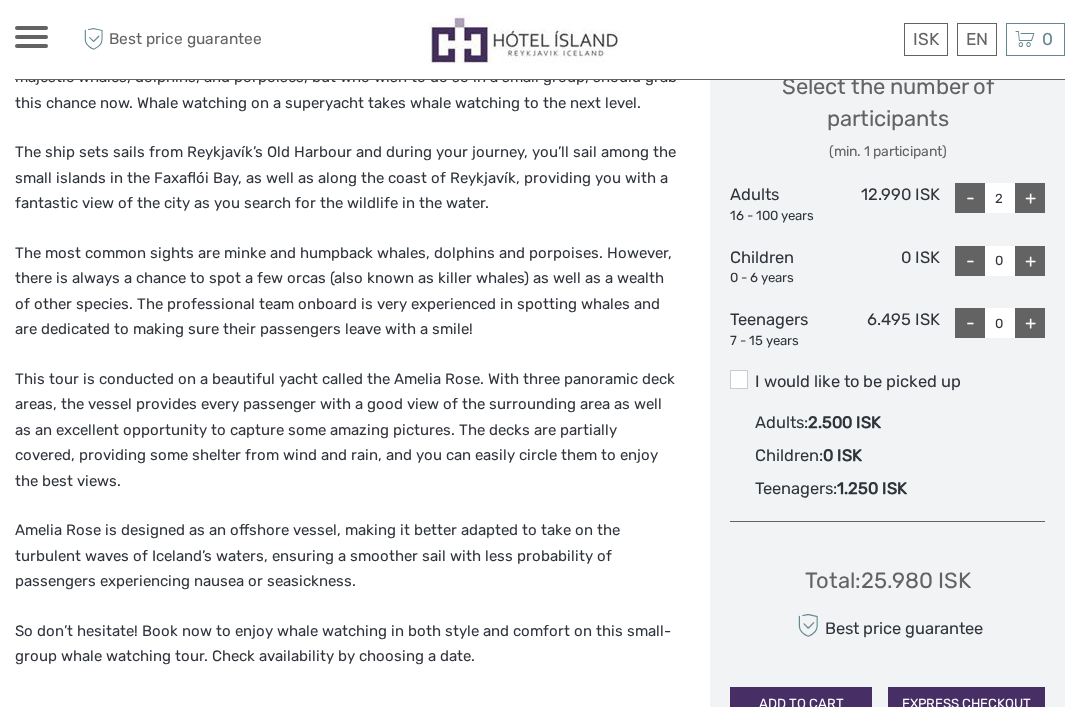 scroll, scrollTop: 881, scrollLeft: 0, axis: vertical 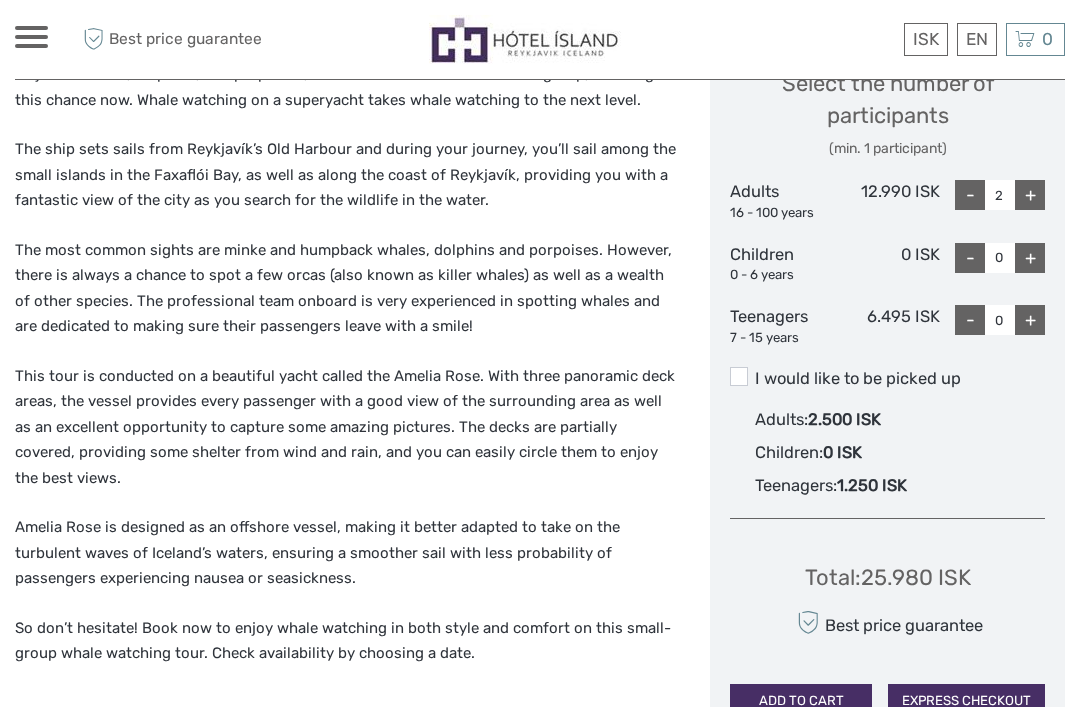 click at bounding box center [739, 376] 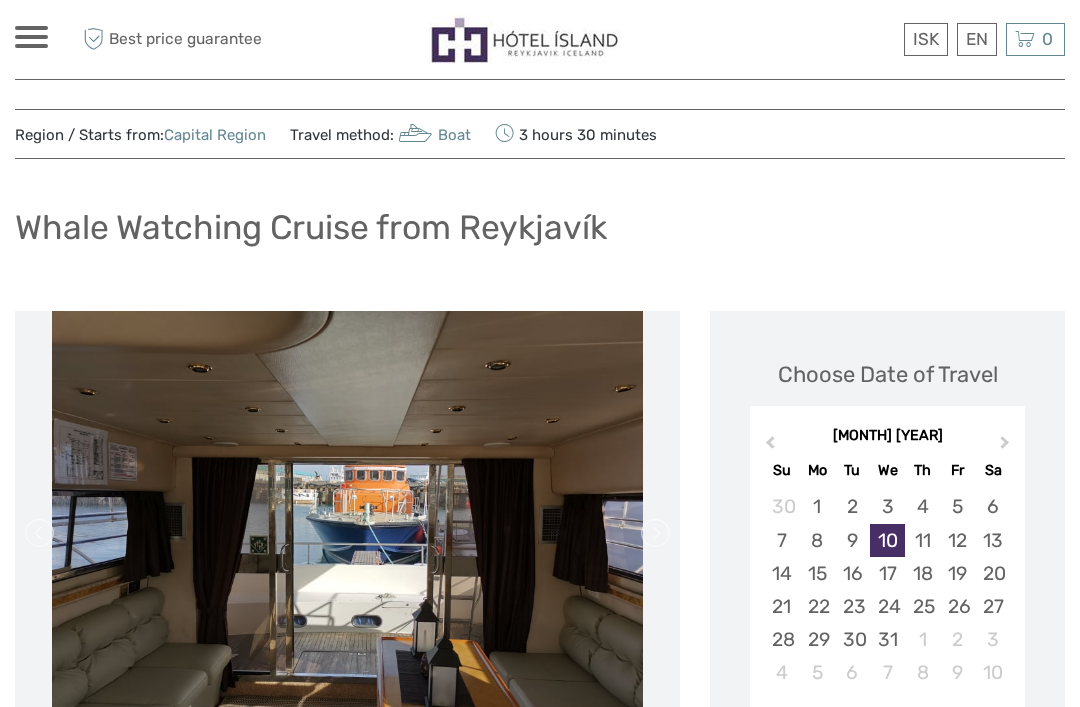 scroll, scrollTop: 0, scrollLeft: 0, axis: both 